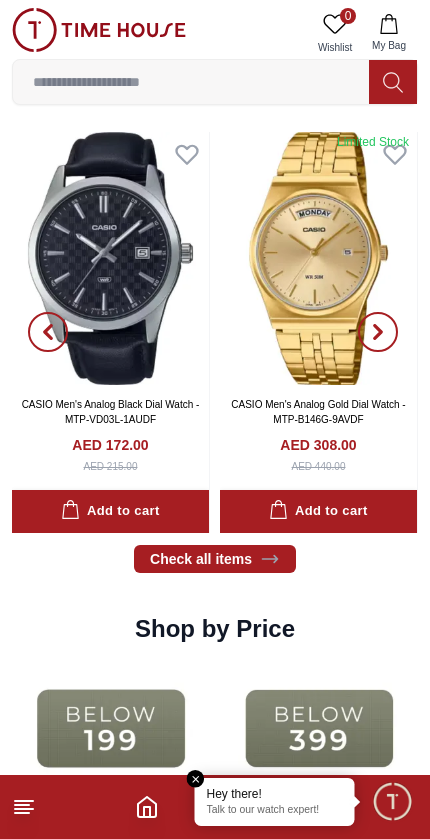 scroll, scrollTop: 2452, scrollLeft: 0, axis: vertical 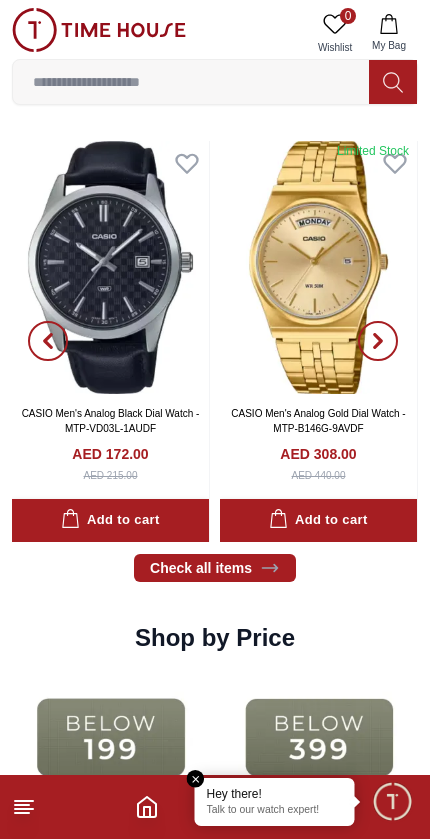 click at bounding box center [48, 341] 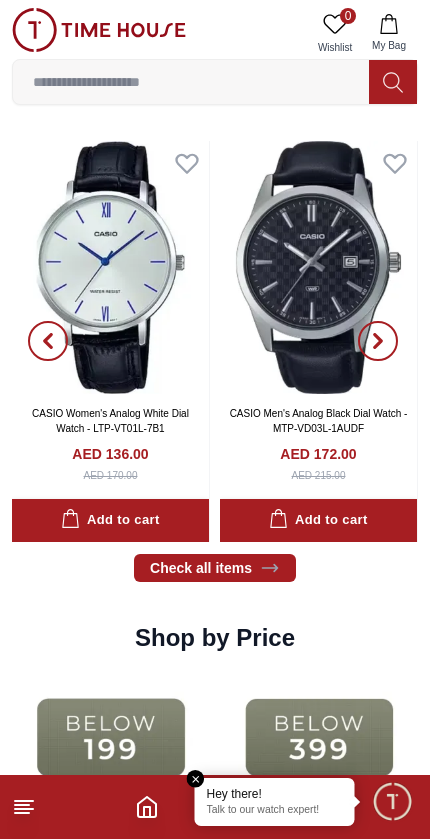 scroll, scrollTop: 2443, scrollLeft: 0, axis: vertical 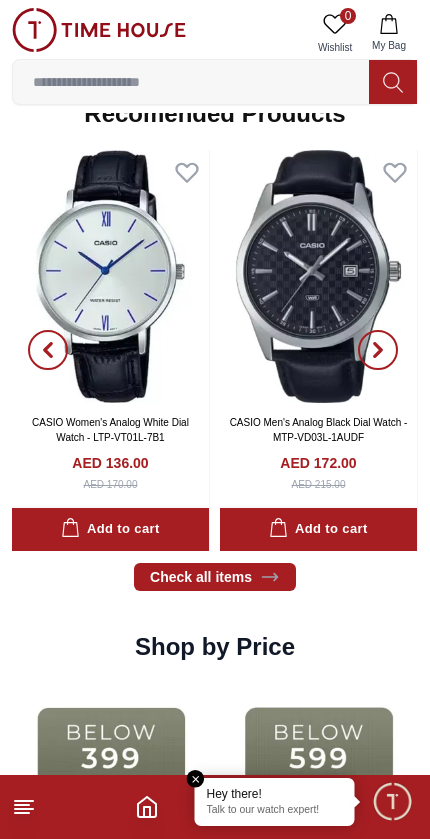 click at bounding box center [318, 276] 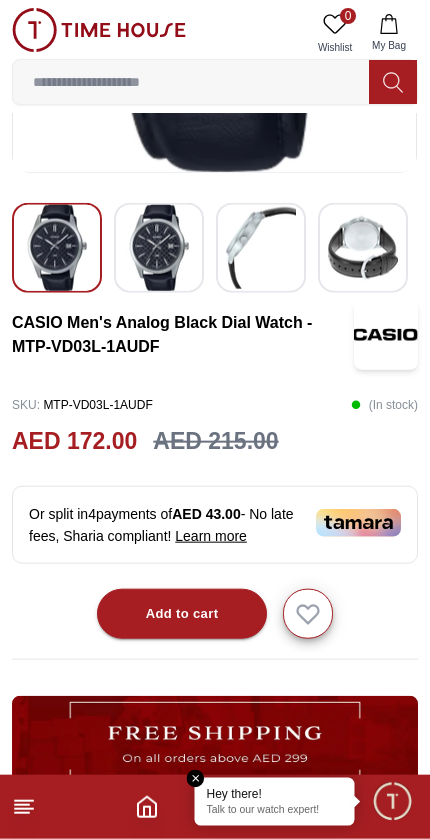 scroll, scrollTop: 483, scrollLeft: 0, axis: vertical 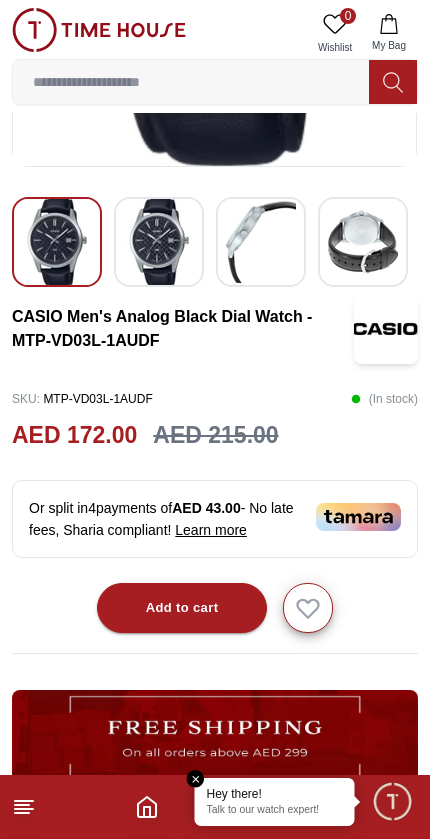 click on "Add to cart" at bounding box center (182, 608) 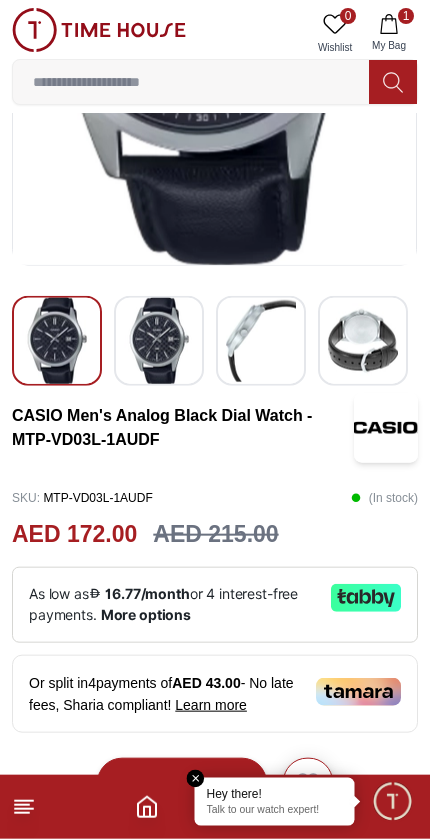 scroll, scrollTop: 386, scrollLeft: 0, axis: vertical 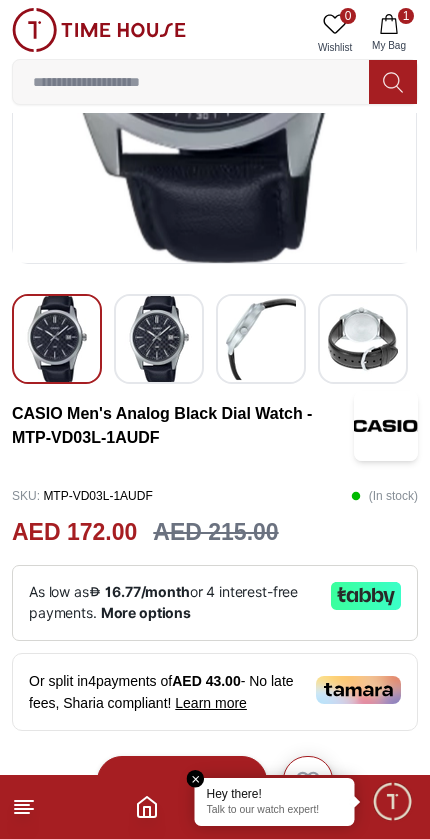 click at bounding box center [196, 779] 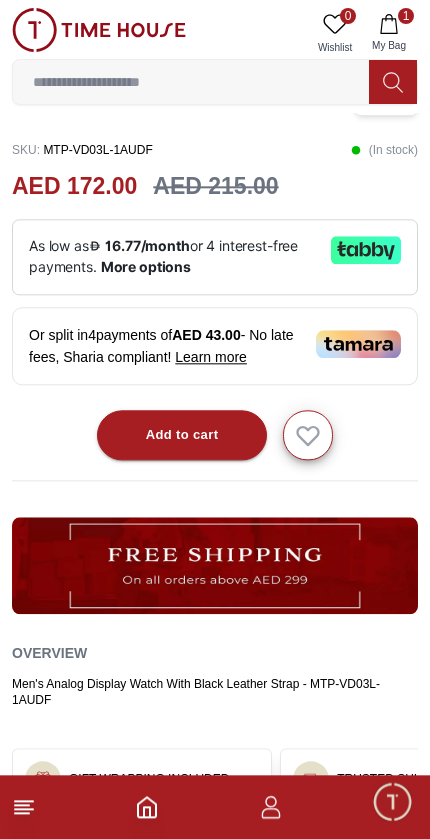 click on "Add to cart" at bounding box center (182, 435) 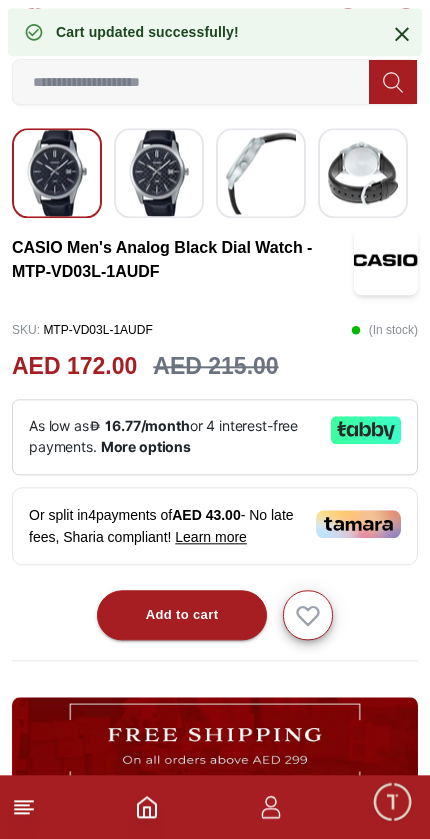 scroll, scrollTop: 550, scrollLeft: 0, axis: vertical 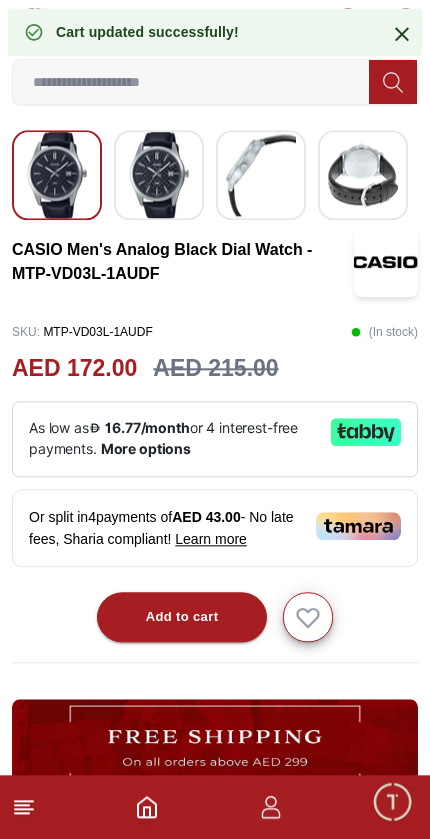 click on "Cart updated successfully!" at bounding box center (215, 32) 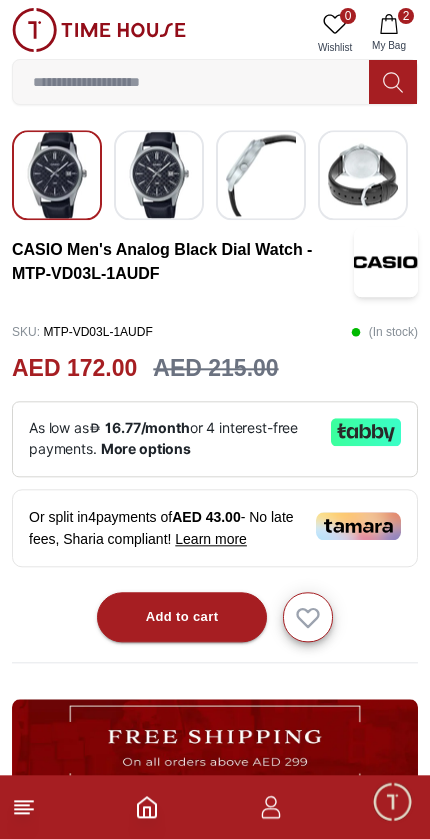 scroll, scrollTop: 550, scrollLeft: 0, axis: vertical 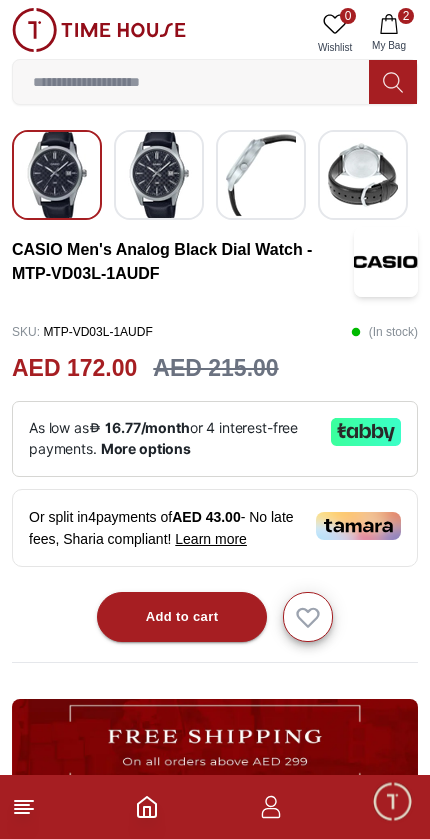 click on "My Bag" at bounding box center [389, 45] 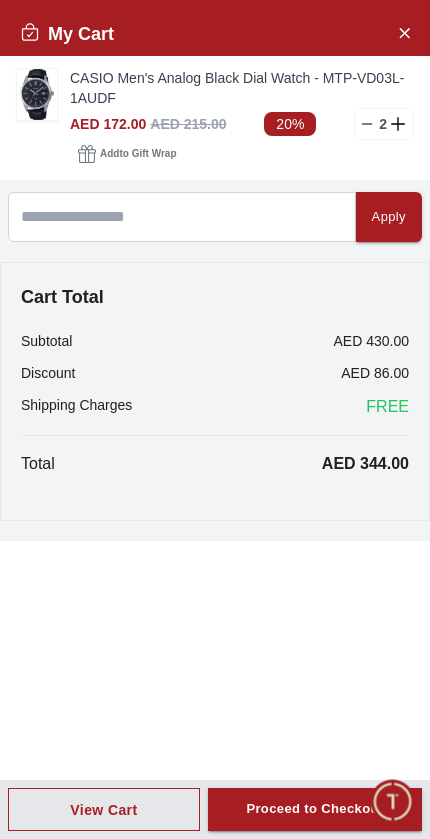 click on "2" at bounding box center (384, 124) 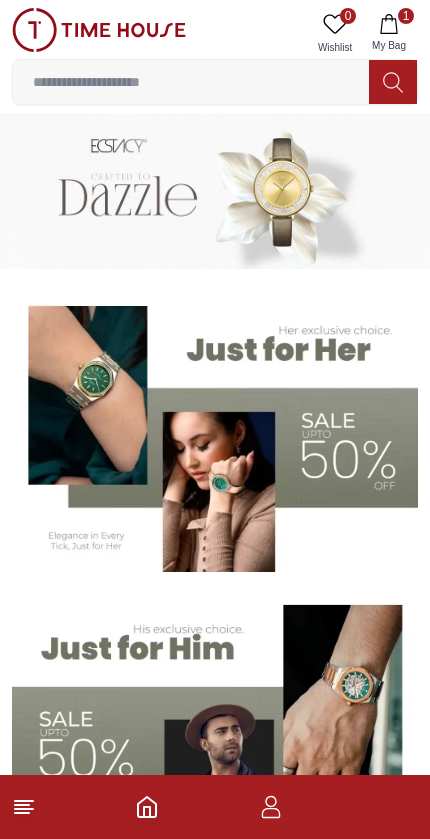 scroll, scrollTop: 0, scrollLeft: 0, axis: both 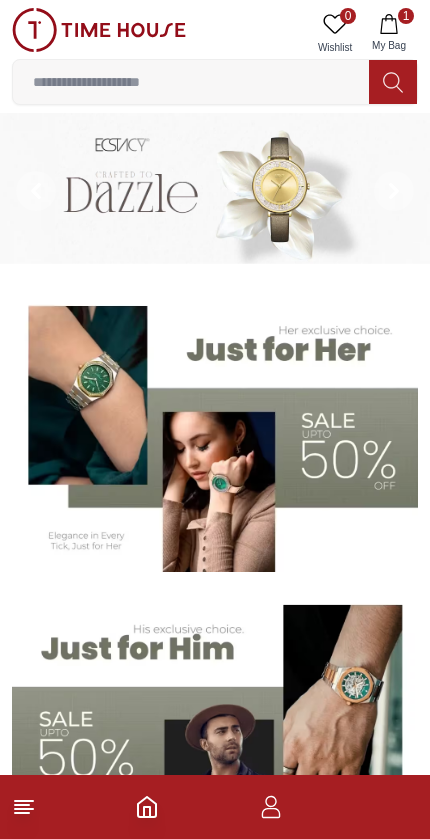 click 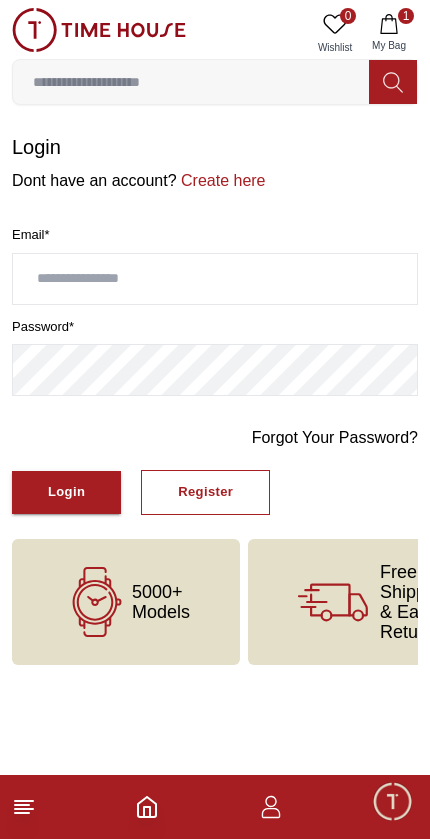 click on "1" at bounding box center [215, 807] 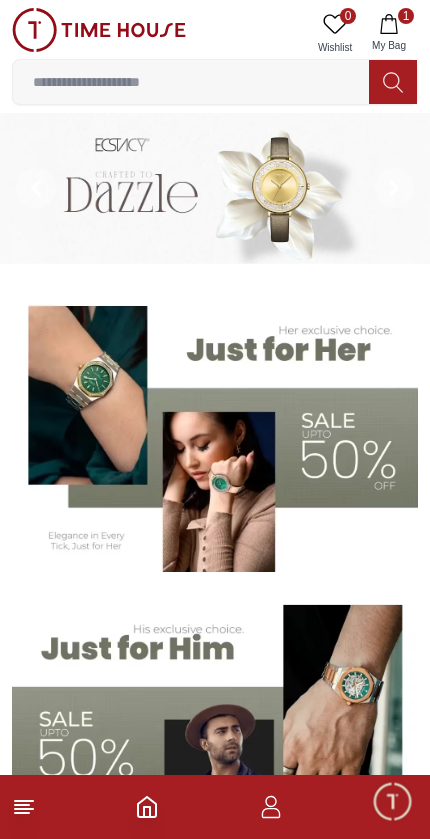 click at bounding box center (191, 82) 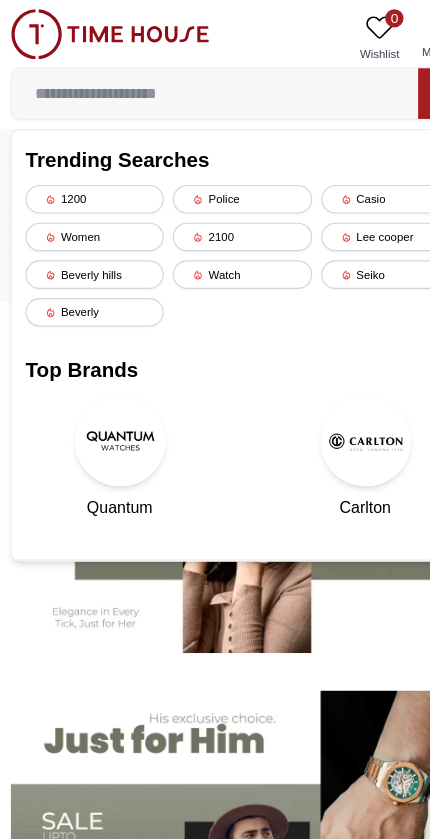 type on "*" 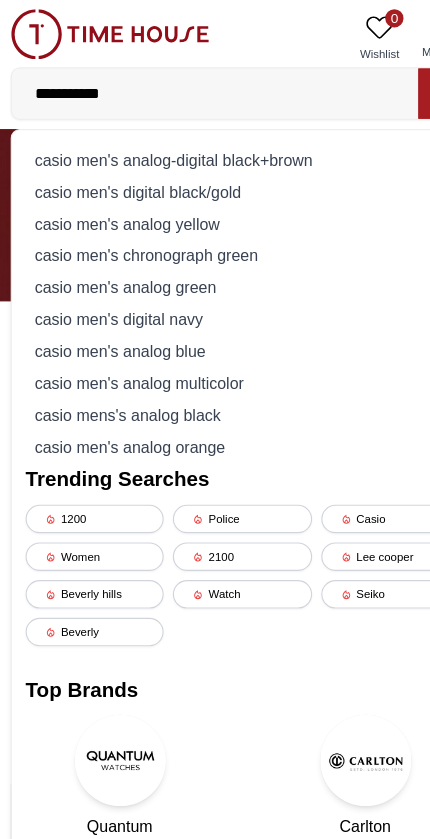 type on "**********" 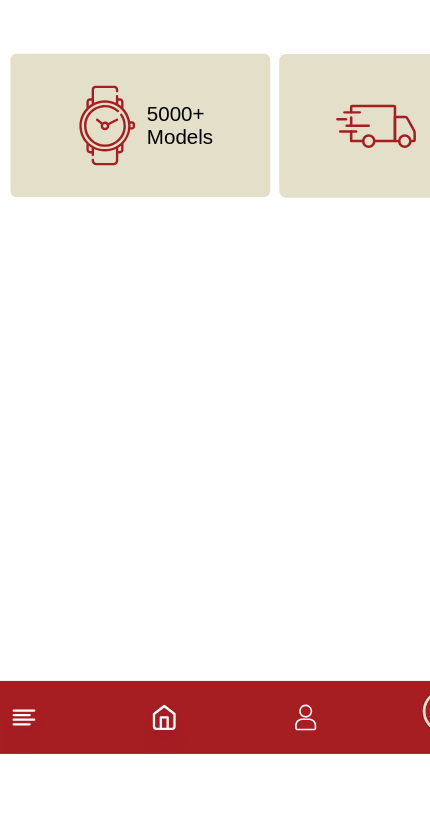 scroll, scrollTop: 10, scrollLeft: 0, axis: vertical 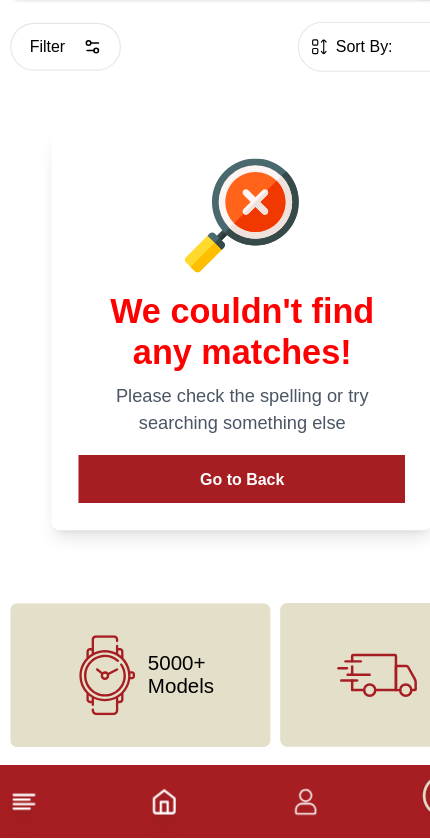 click on "Go to Back" at bounding box center (215, 524) 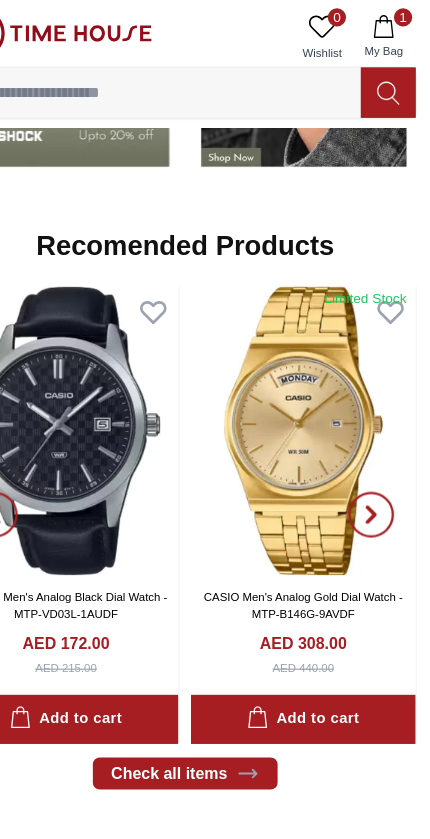 scroll, scrollTop: 2336, scrollLeft: 0, axis: vertical 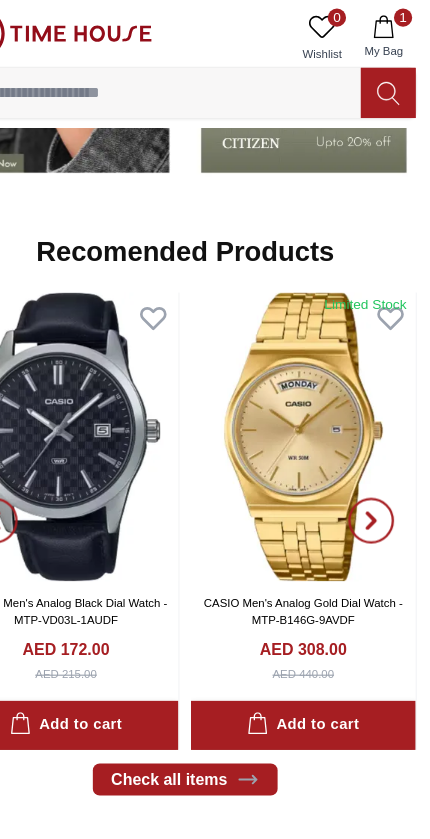 click on "1 My Bag" at bounding box center (389, 33) 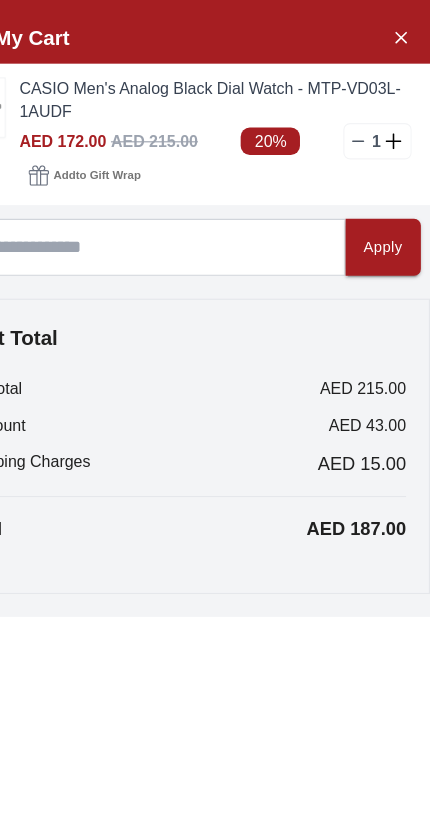 click 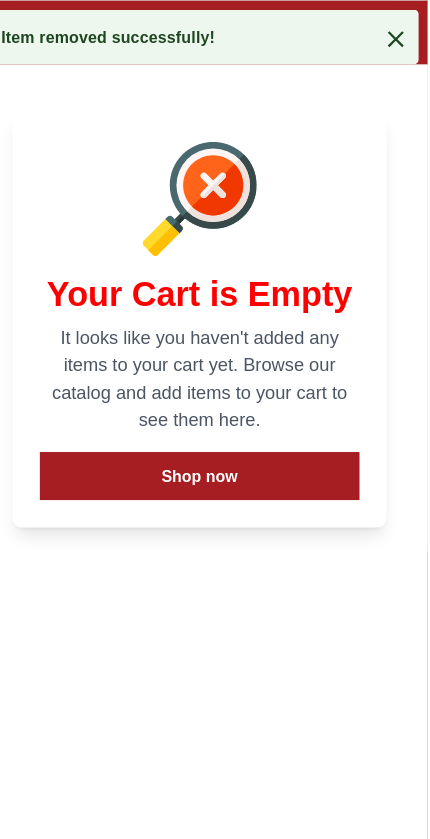 scroll, scrollTop: 2148, scrollLeft: 0, axis: vertical 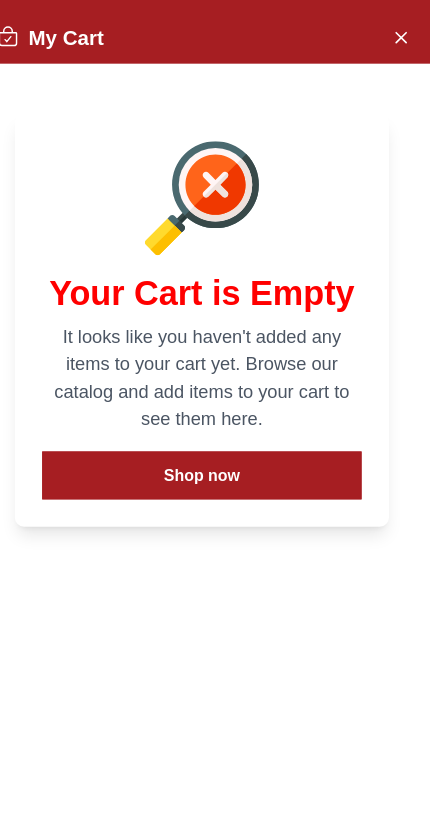 click 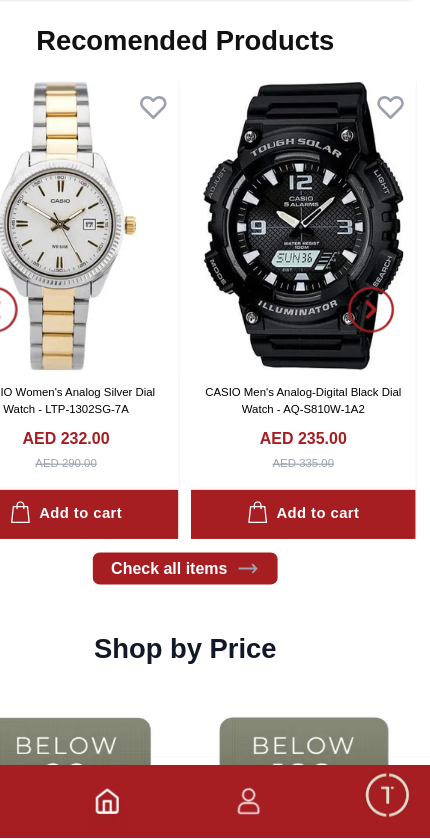 scroll, scrollTop: 2418, scrollLeft: 0, axis: vertical 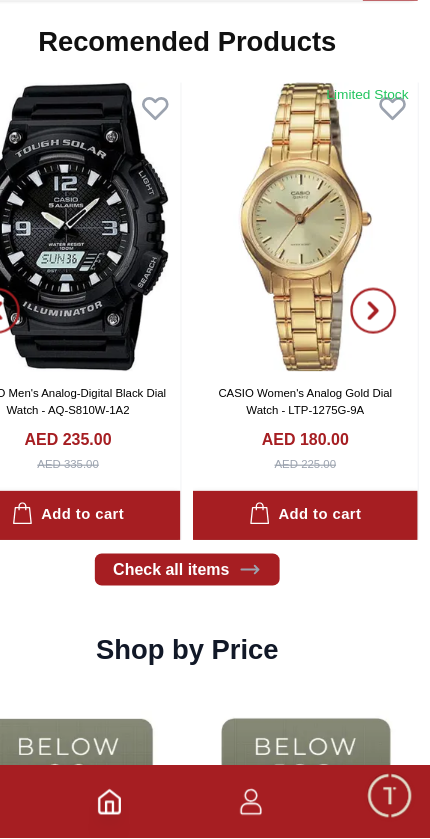 click at bounding box center (215, 807) 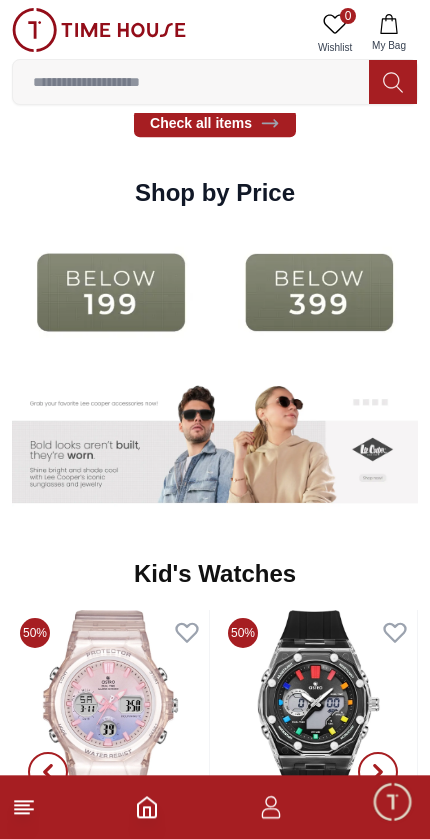 scroll, scrollTop: 2897, scrollLeft: 0, axis: vertical 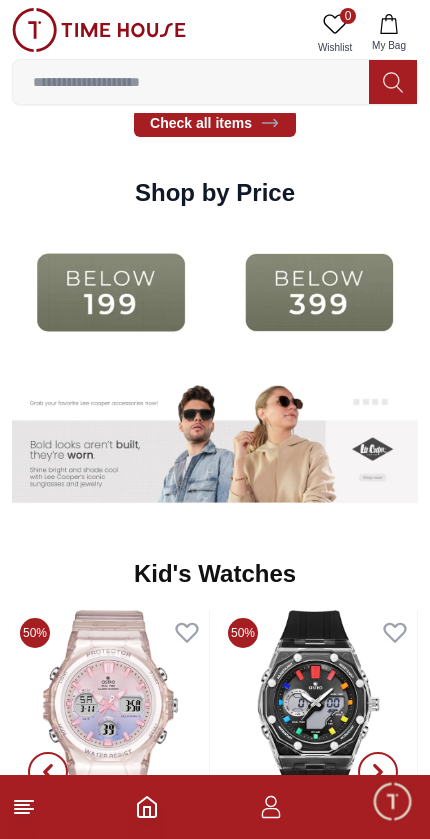 click at bounding box center [111, 292] 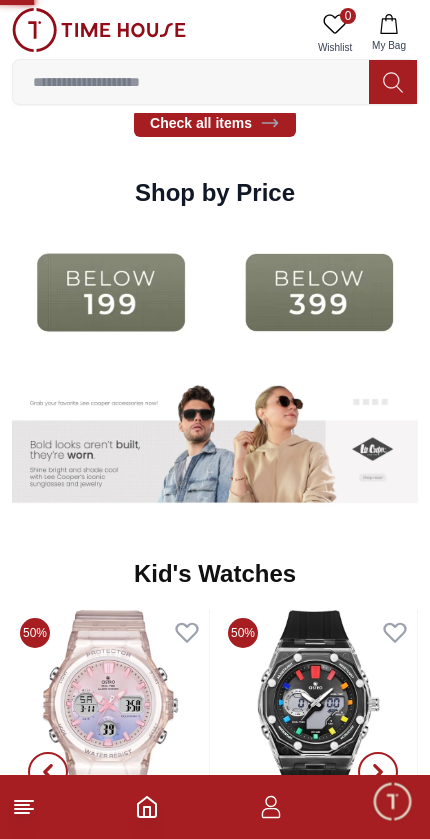click at bounding box center [111, 292] 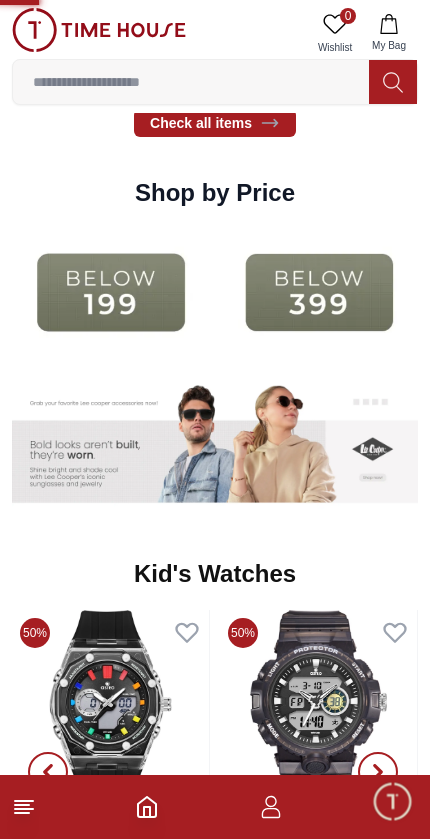 scroll, scrollTop: 0, scrollLeft: 0, axis: both 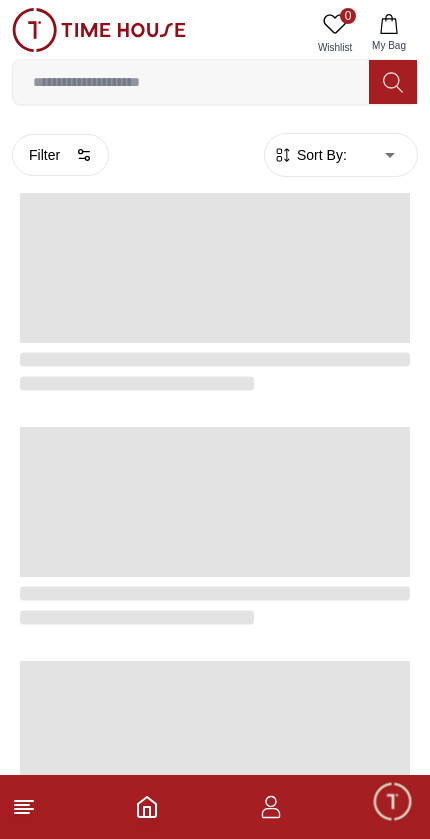 click at bounding box center (215, 268) 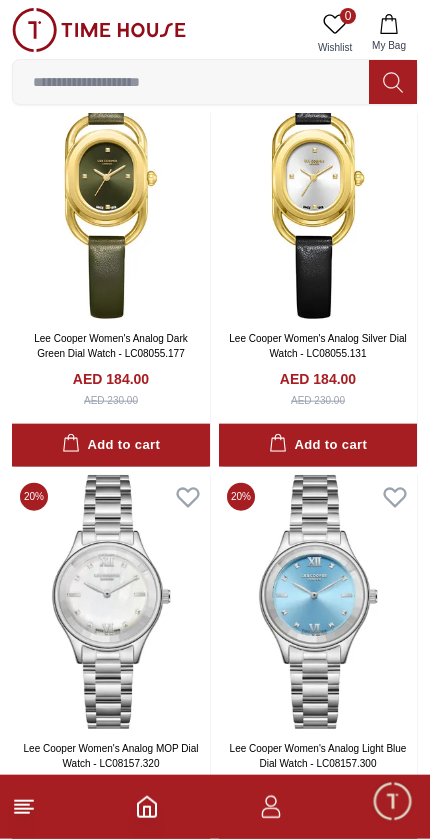 scroll, scrollTop: 11931, scrollLeft: 0, axis: vertical 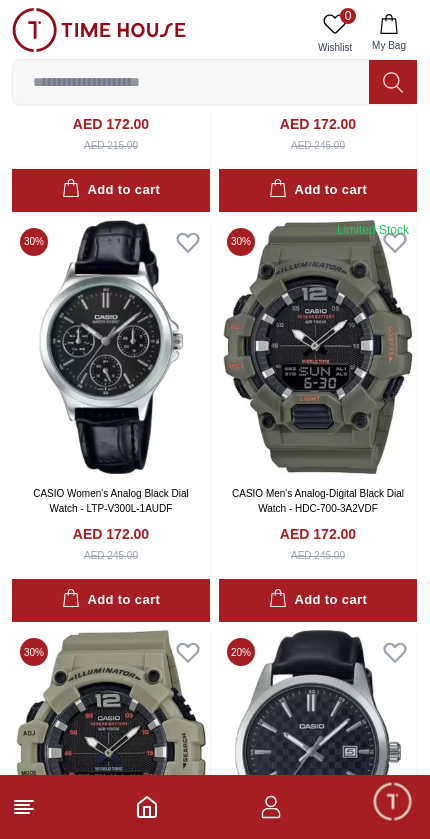 click at bounding box center [111, 347] 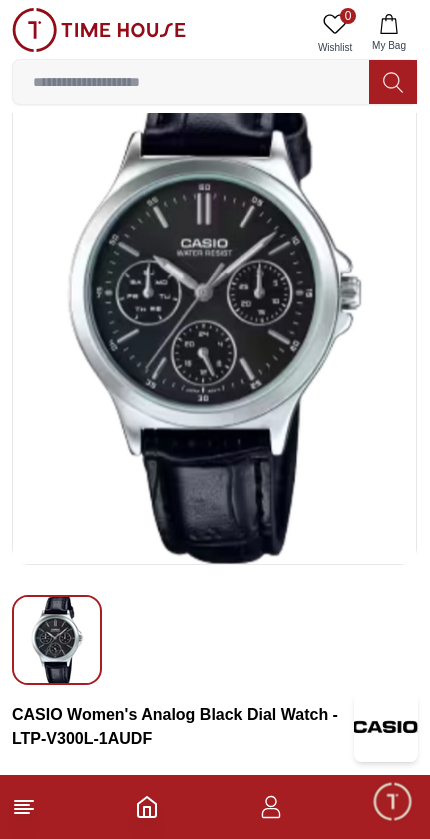 scroll, scrollTop: 85, scrollLeft: 0, axis: vertical 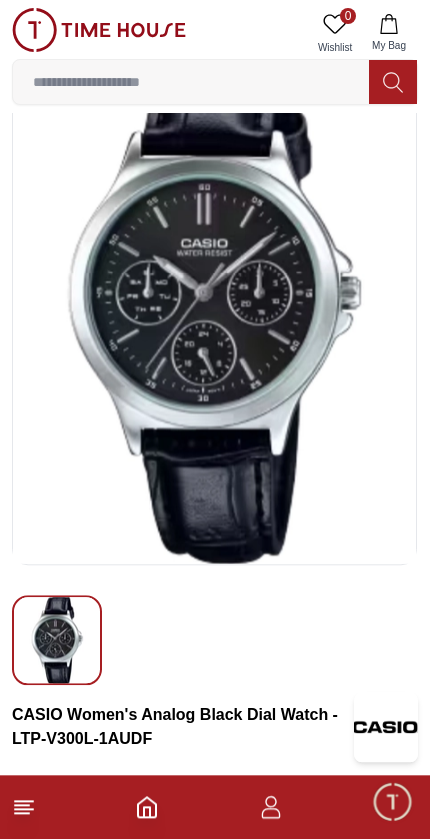 click at bounding box center (214, 304) 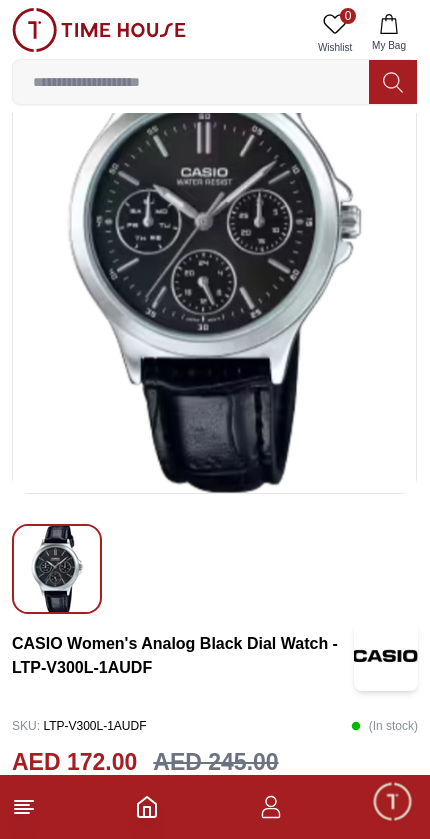 scroll, scrollTop: 151, scrollLeft: 0, axis: vertical 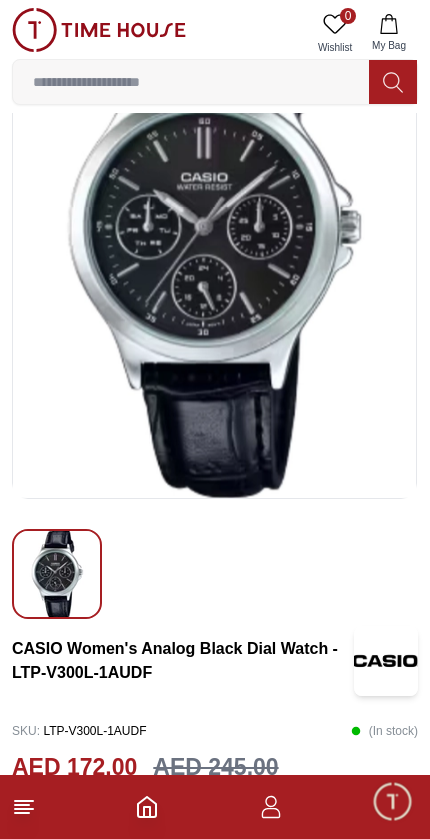 click 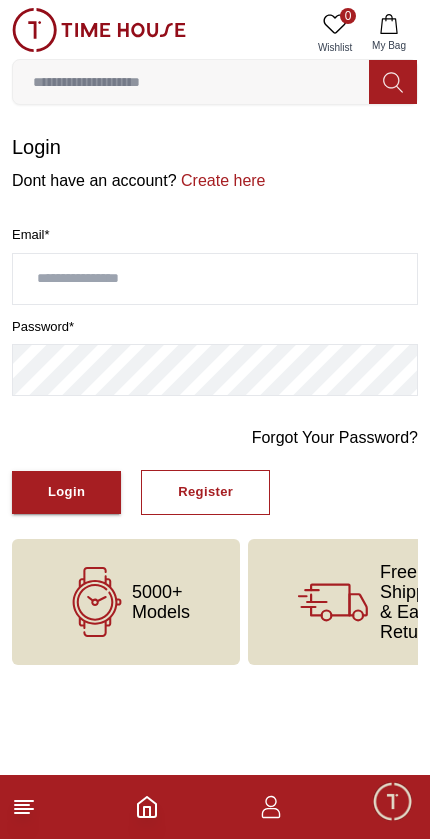 click at bounding box center [215, 279] 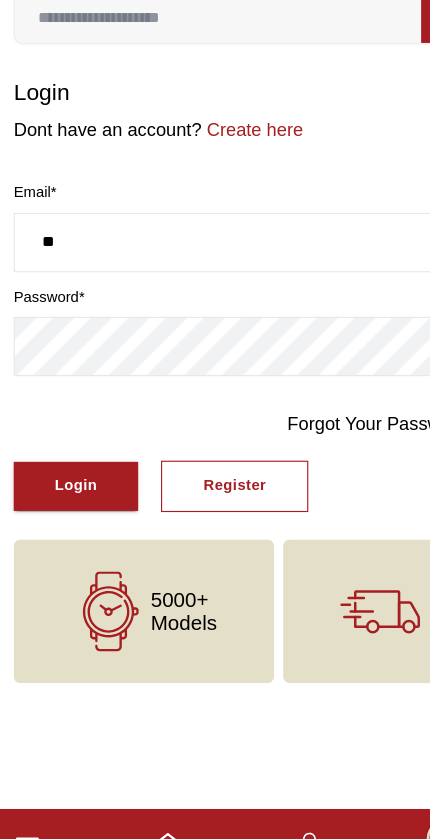 type on "*" 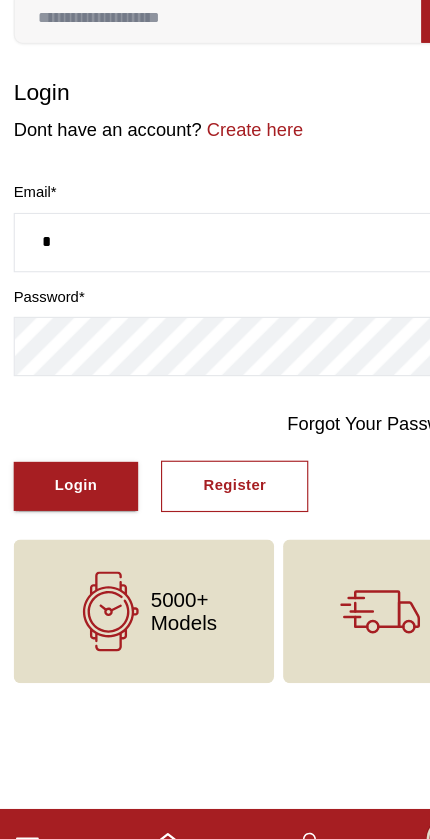 type 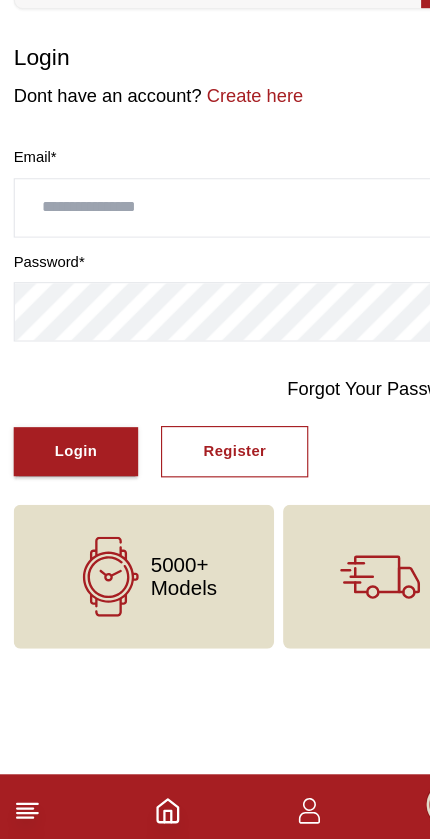 click on "Login" at bounding box center [66, 492] 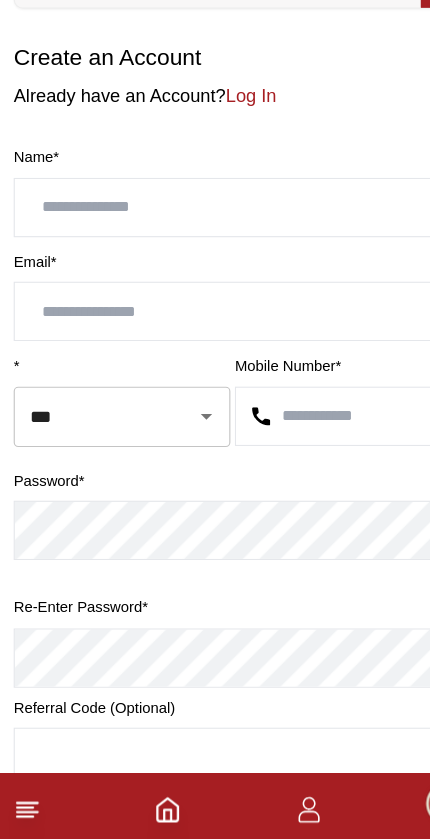 click at bounding box center [215, 279] 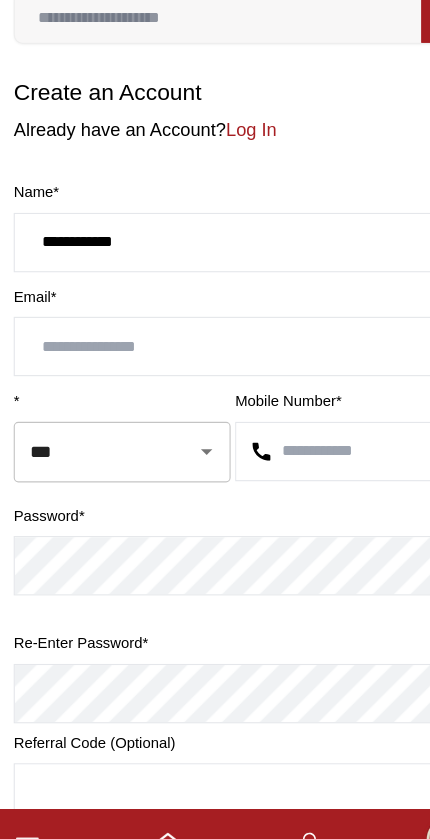 type on "**********" 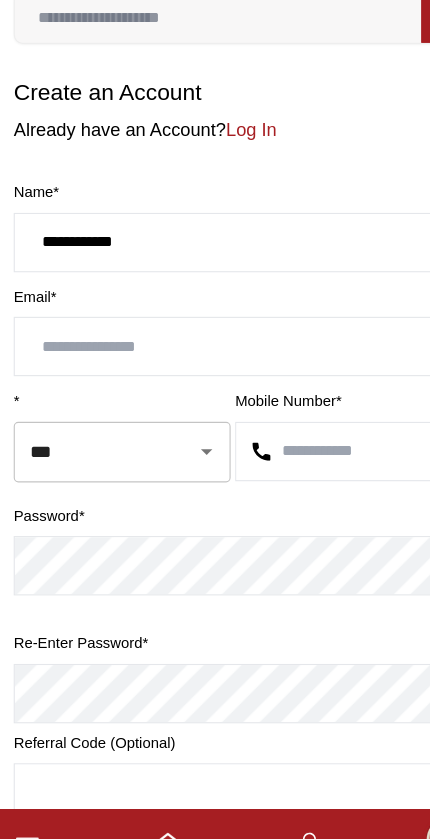 click at bounding box center (215, 370) 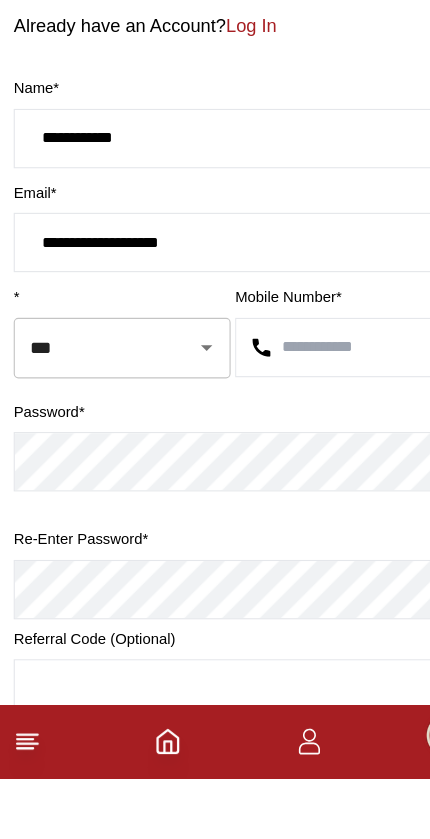 type on "**********" 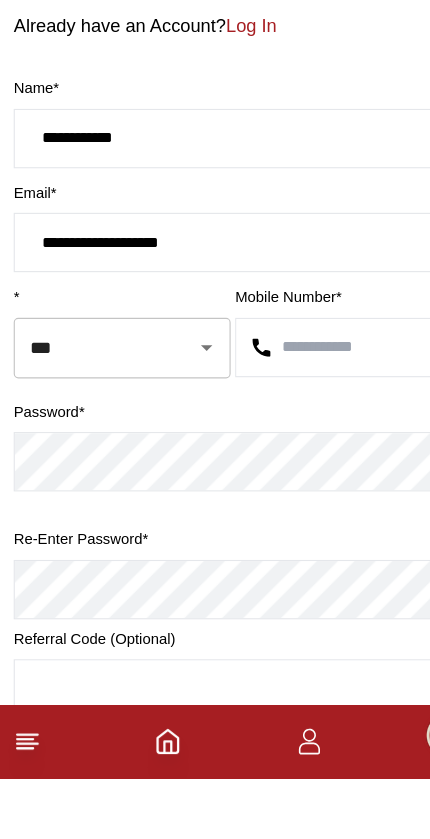 click on "***" at bounding box center (79, 462) 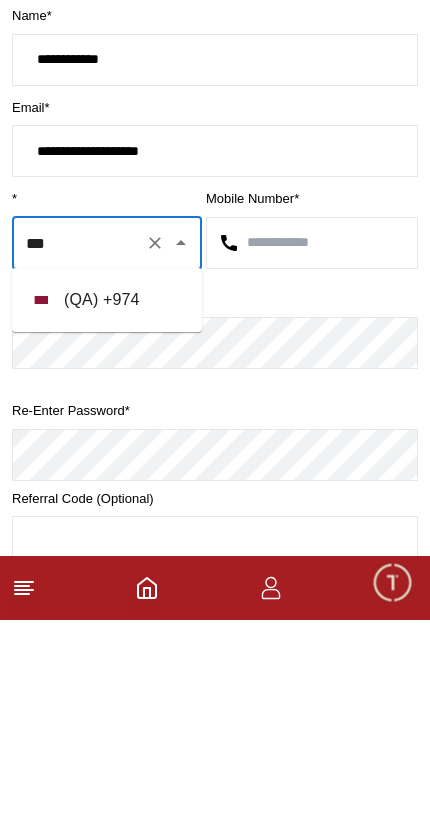 click at bounding box center (312, 462) 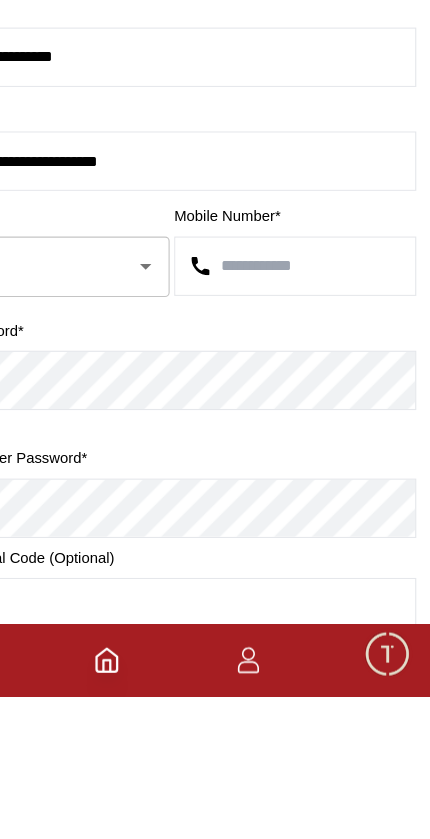 type on "*" 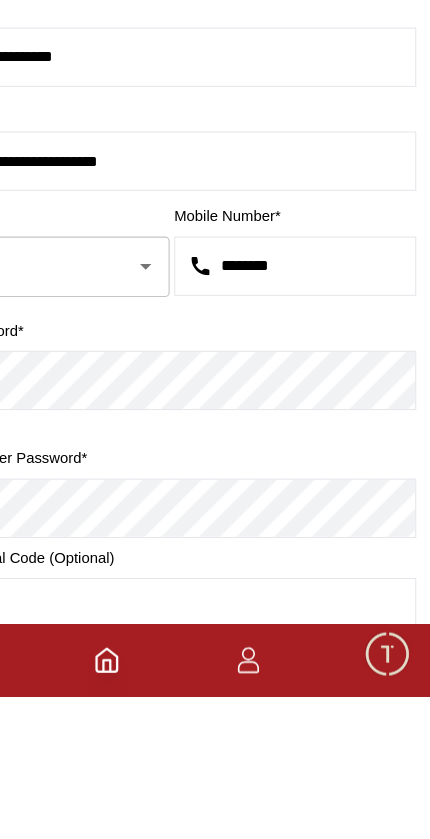 type on "********" 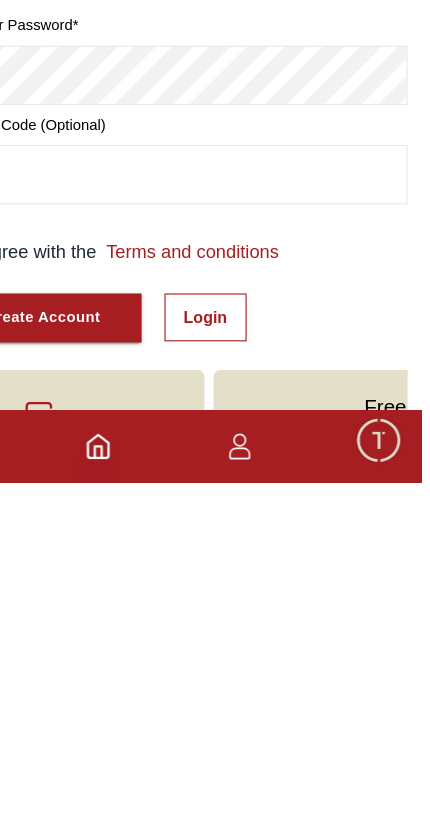 scroll, scrollTop: 194, scrollLeft: 0, axis: vertical 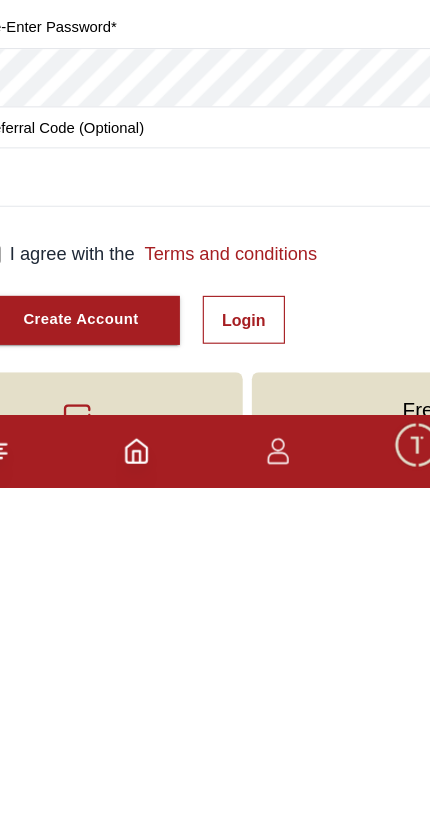 click on "I agree with the    Terms and conditions" at bounding box center [170, 635] 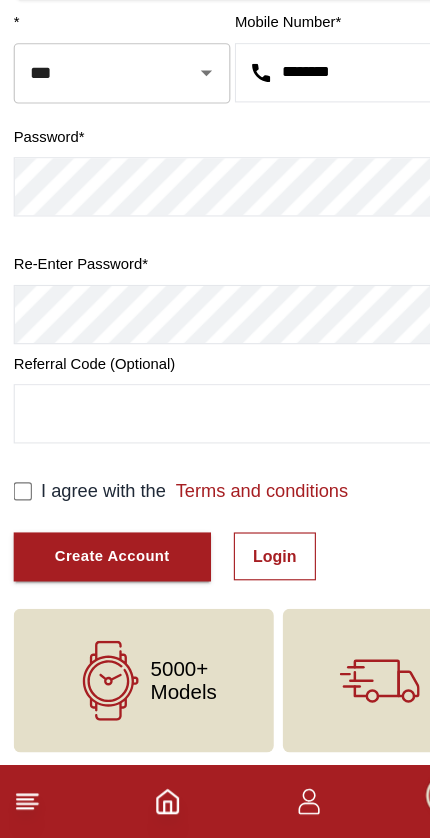 scroll, scrollTop: 295, scrollLeft: 0, axis: vertical 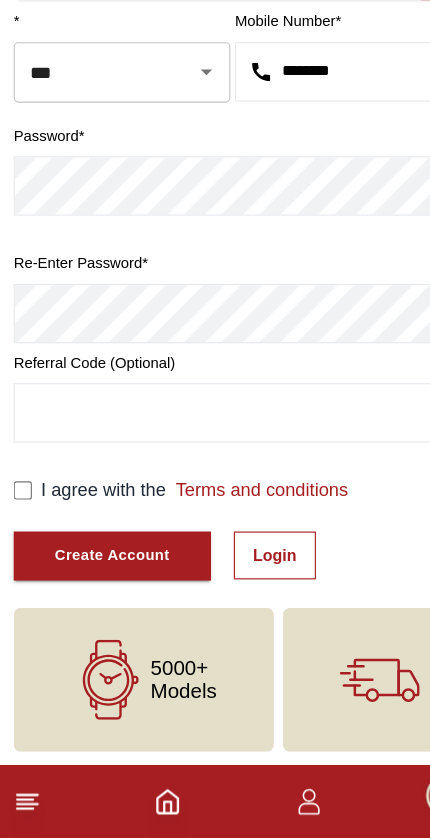 click on "Create Account" at bounding box center (98, 591) 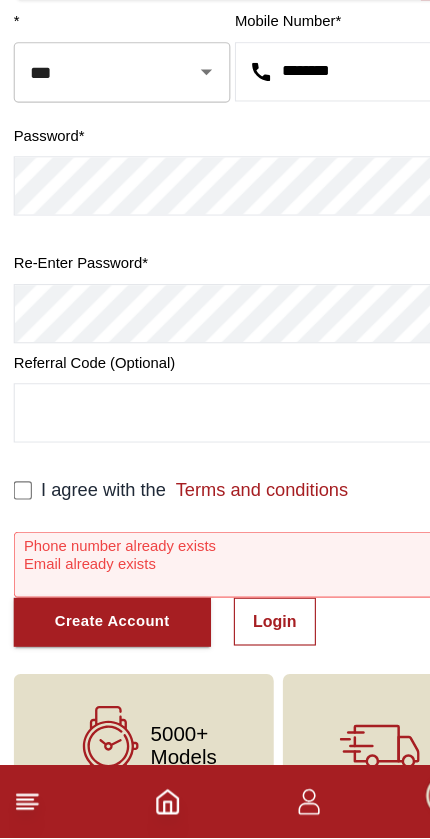 click on "Create Account" at bounding box center [98, 649] 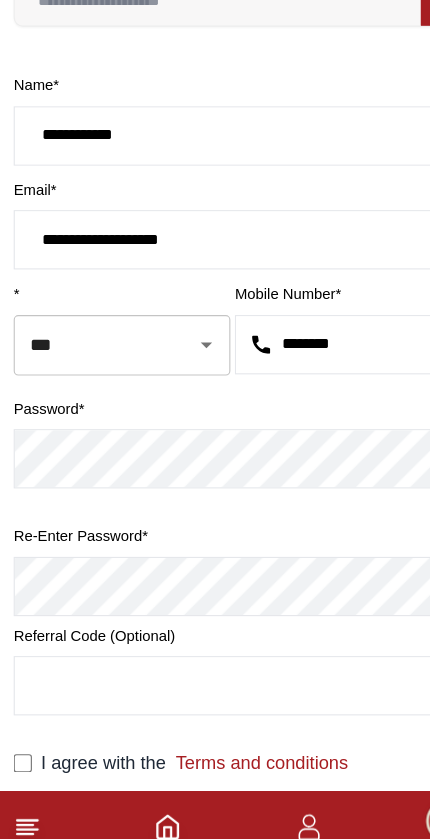 scroll, scrollTop: 89, scrollLeft: 0, axis: vertical 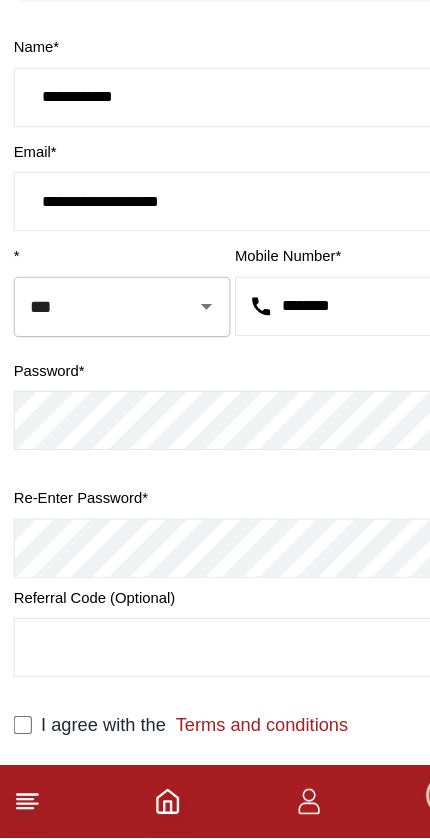click on "***" at bounding box center [79, 373] 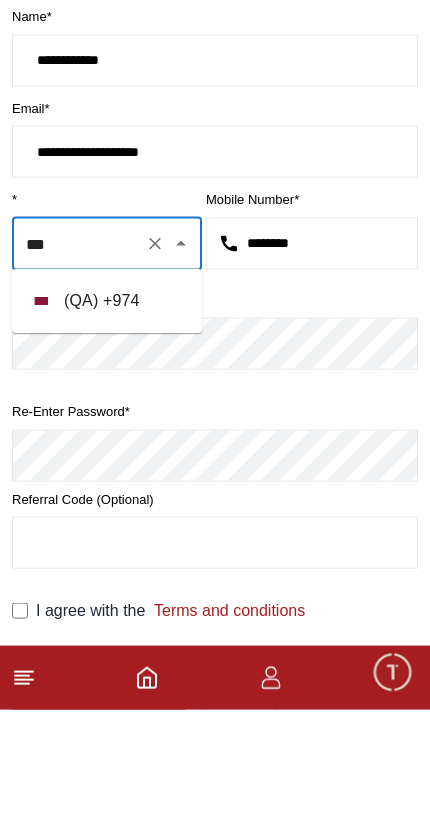 click on "( QA ) + 974" at bounding box center [107, 430] 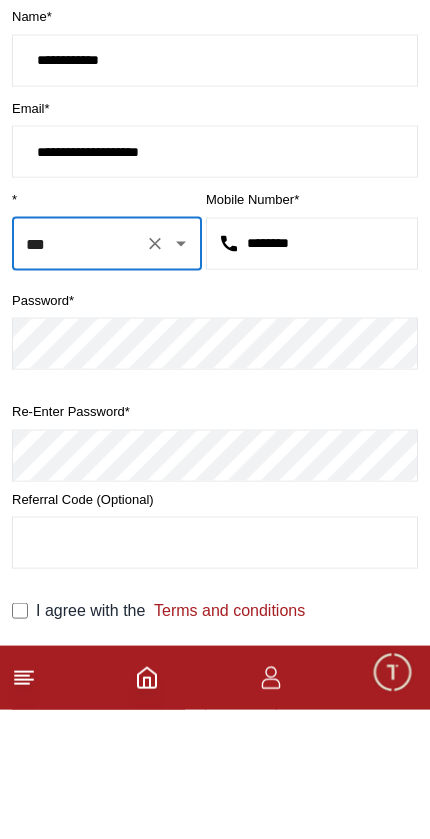 type on "***" 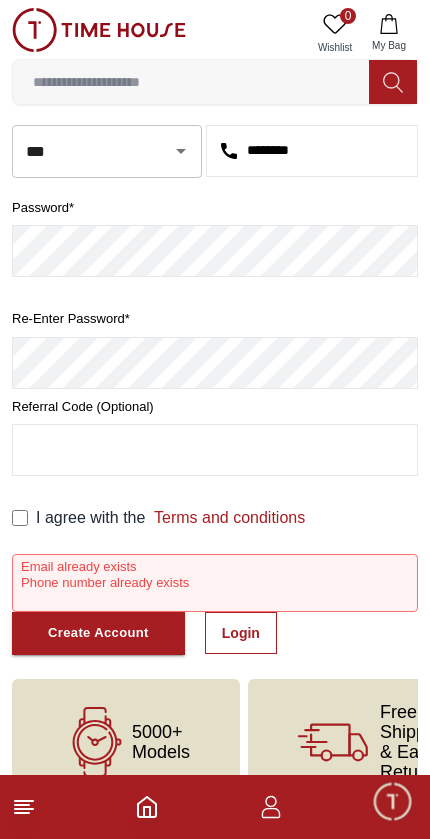 click on "Create Account" at bounding box center [98, 633] 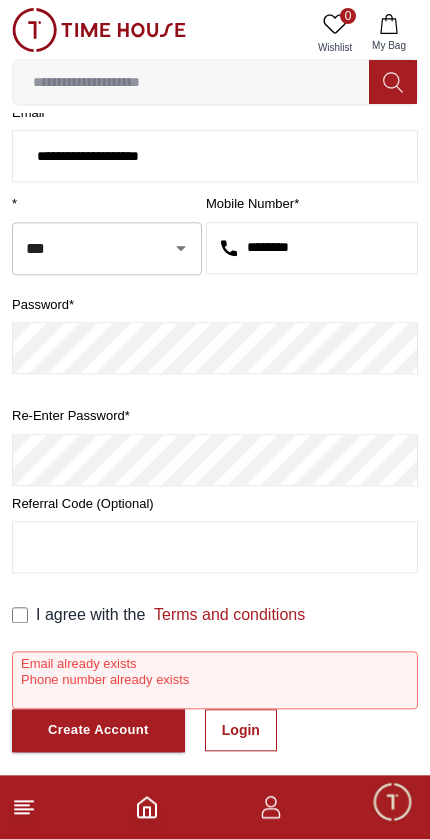 scroll, scrollTop: 233, scrollLeft: 0, axis: vertical 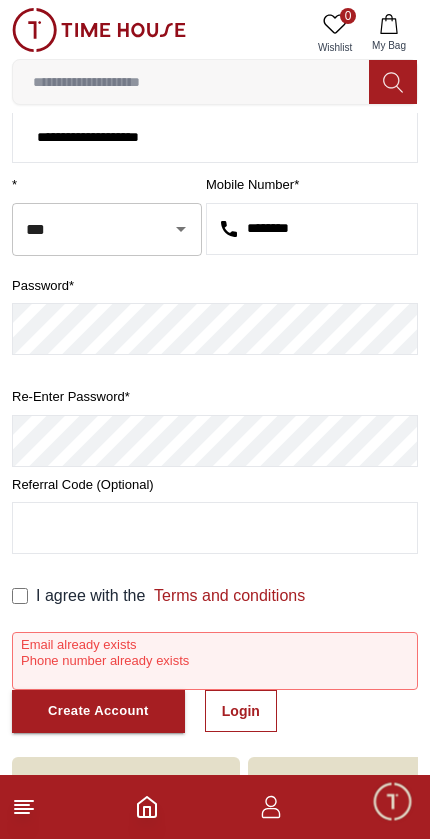 click at bounding box center [215, 528] 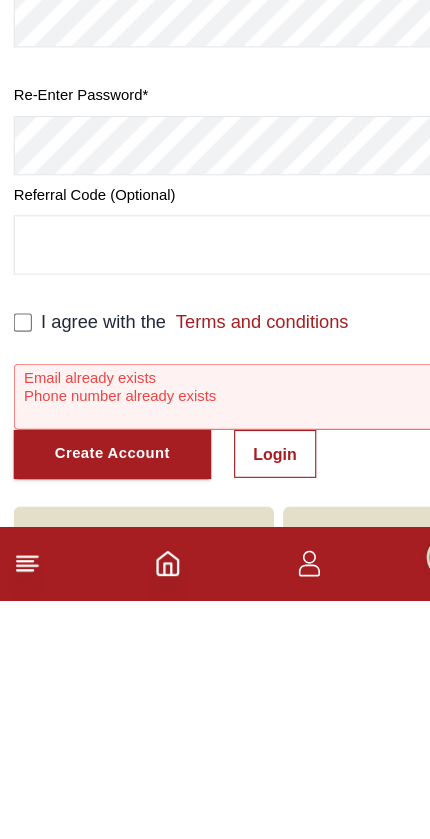 scroll, scrollTop: 354, scrollLeft: 0, axis: vertical 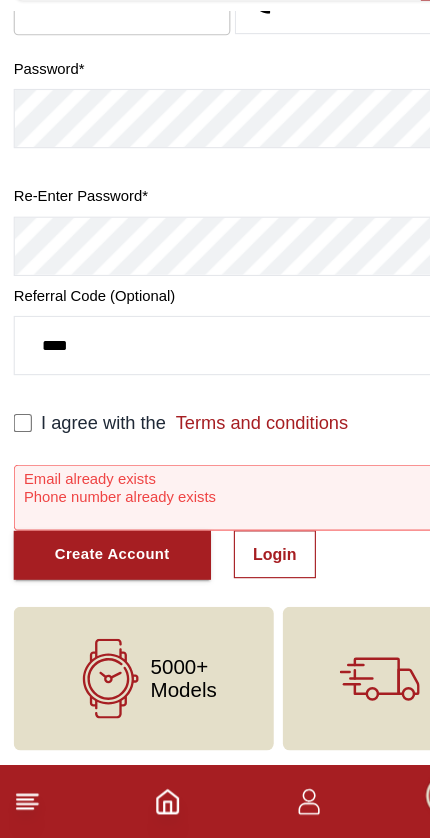 click on "Login" at bounding box center (241, 590) 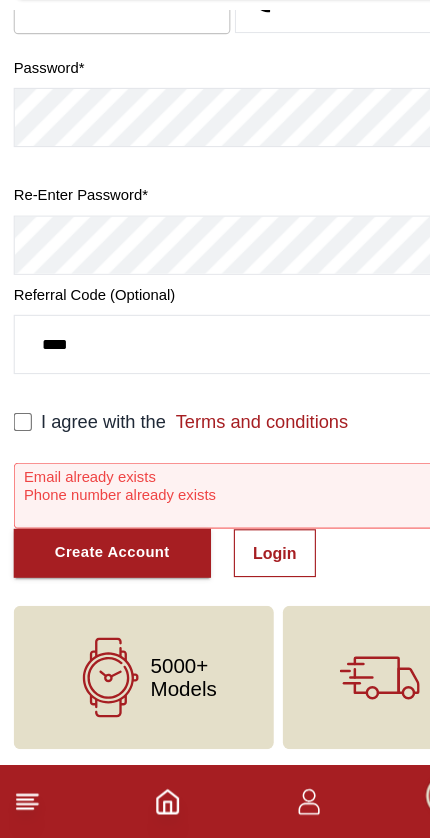 click on "Create Account" at bounding box center (98, 589) 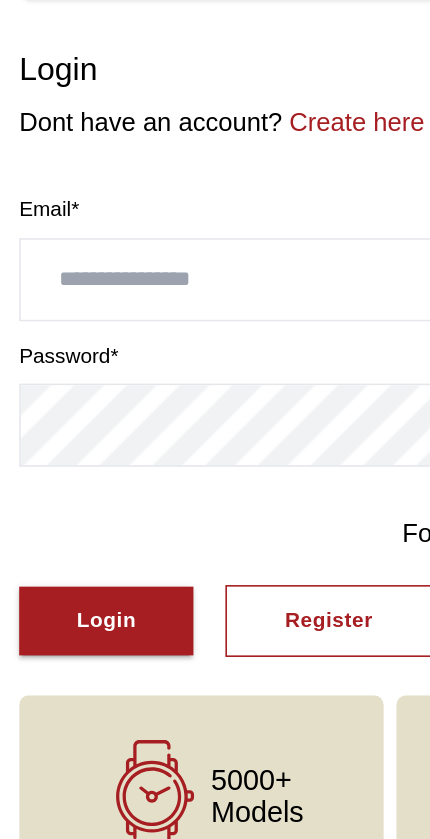 scroll, scrollTop: 0, scrollLeft: 0, axis: both 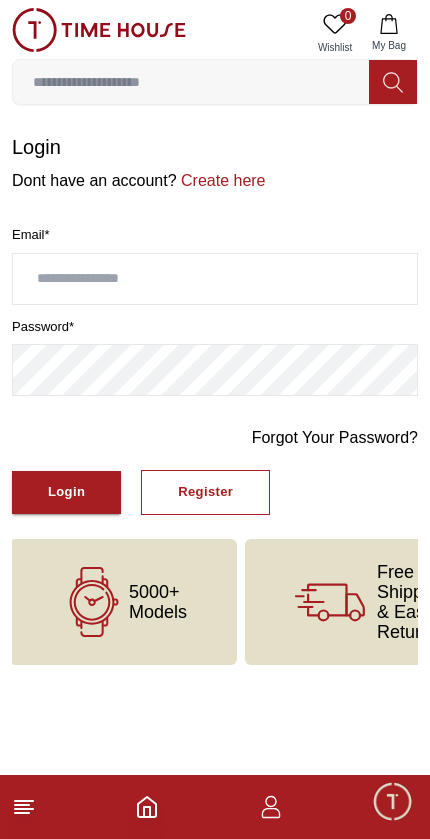 click at bounding box center (215, 279) 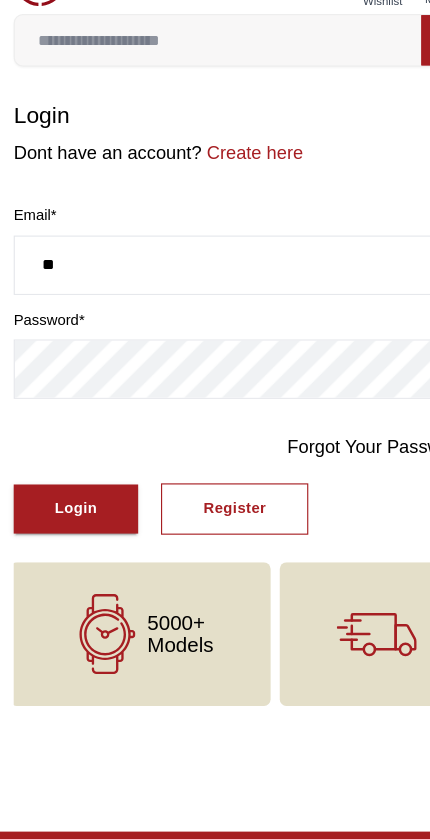 type on "*" 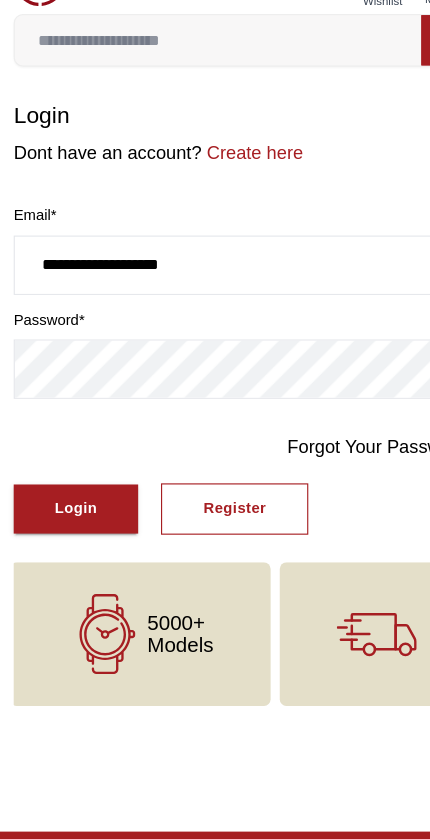 type on "**********" 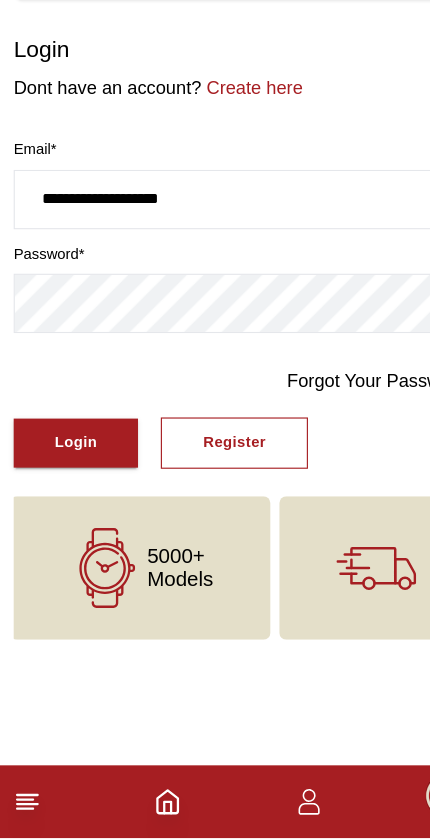 click on "Login" at bounding box center (66, 492) 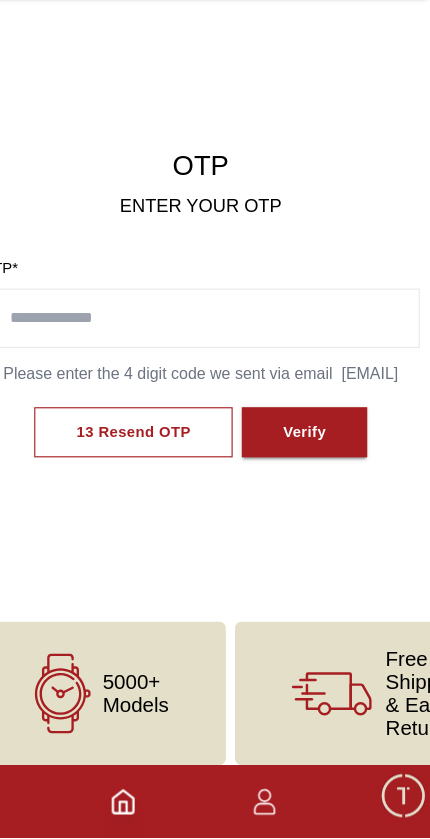 click at bounding box center [215, 383] 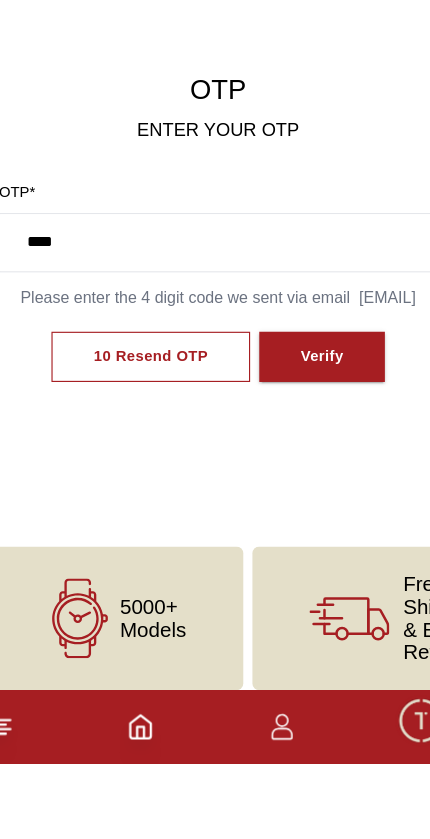 type on "****" 